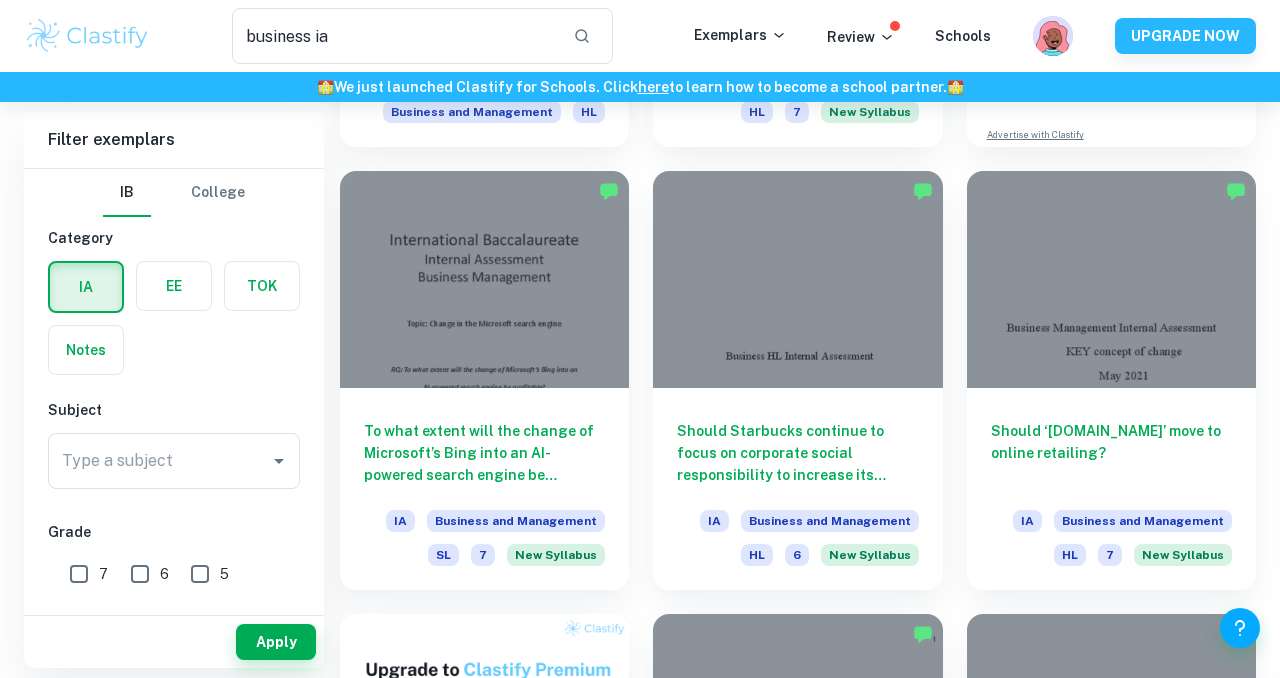 scroll, scrollTop: 494, scrollLeft: 0, axis: vertical 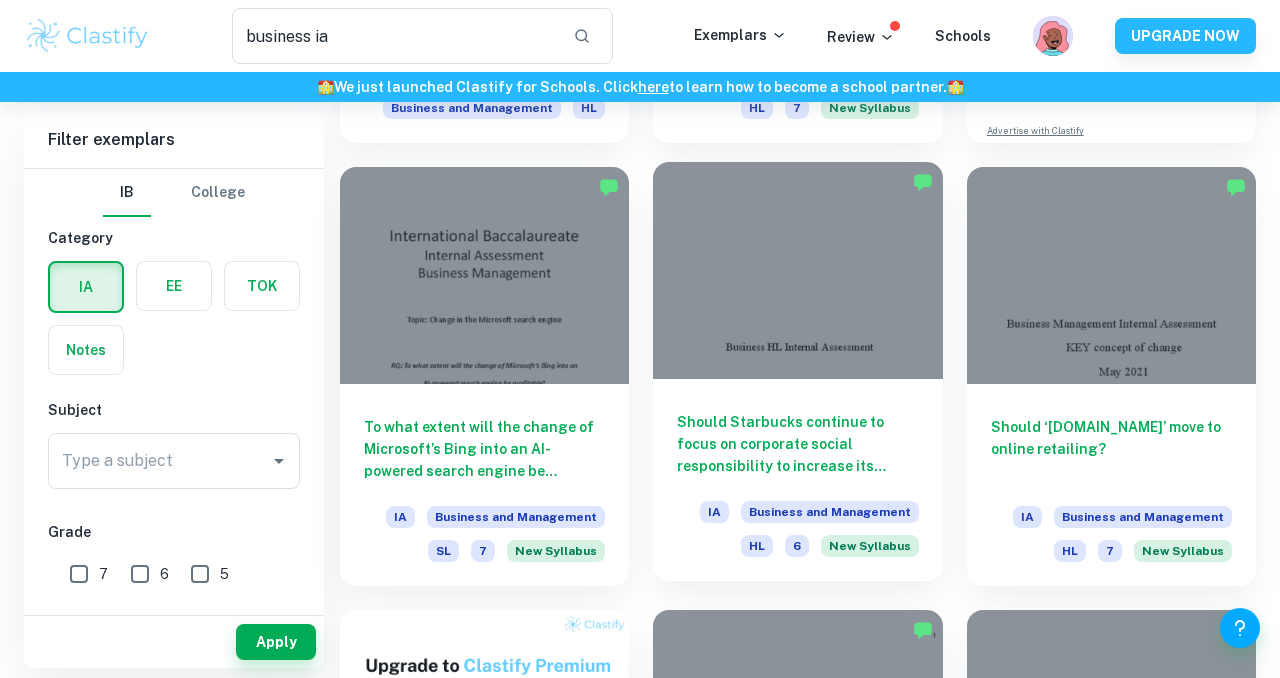 click at bounding box center [797, 270] 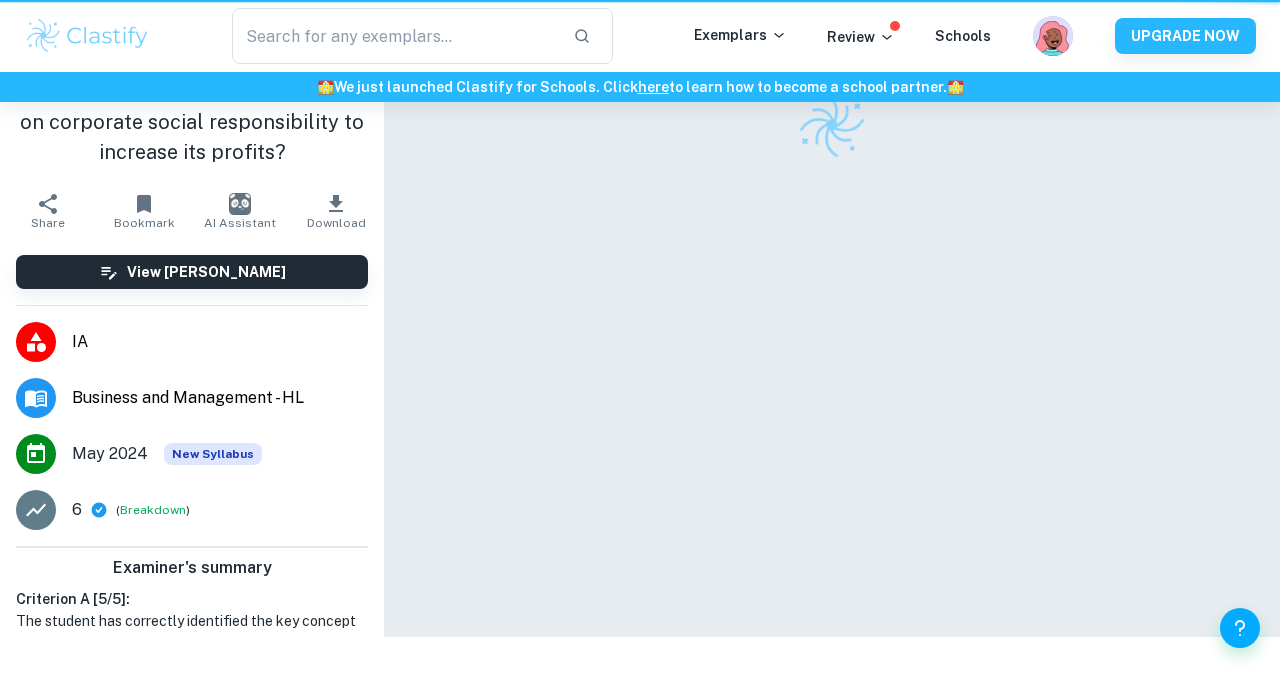 scroll, scrollTop: 0, scrollLeft: 0, axis: both 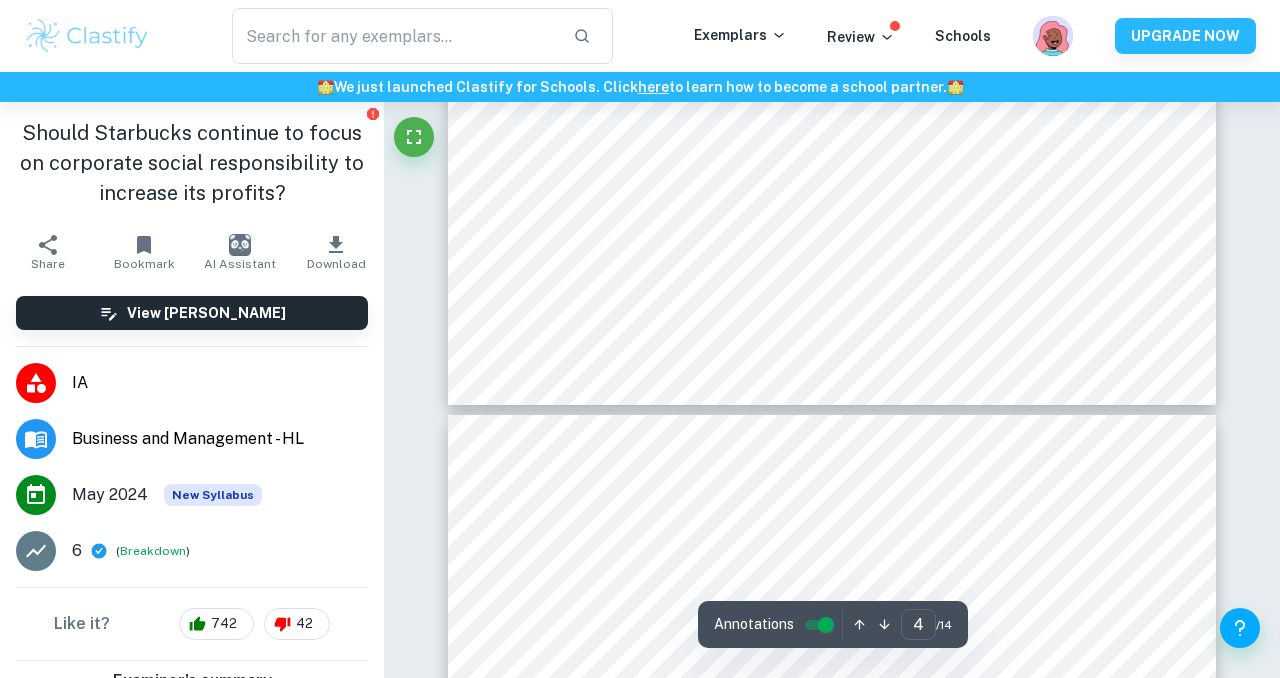 type on "5" 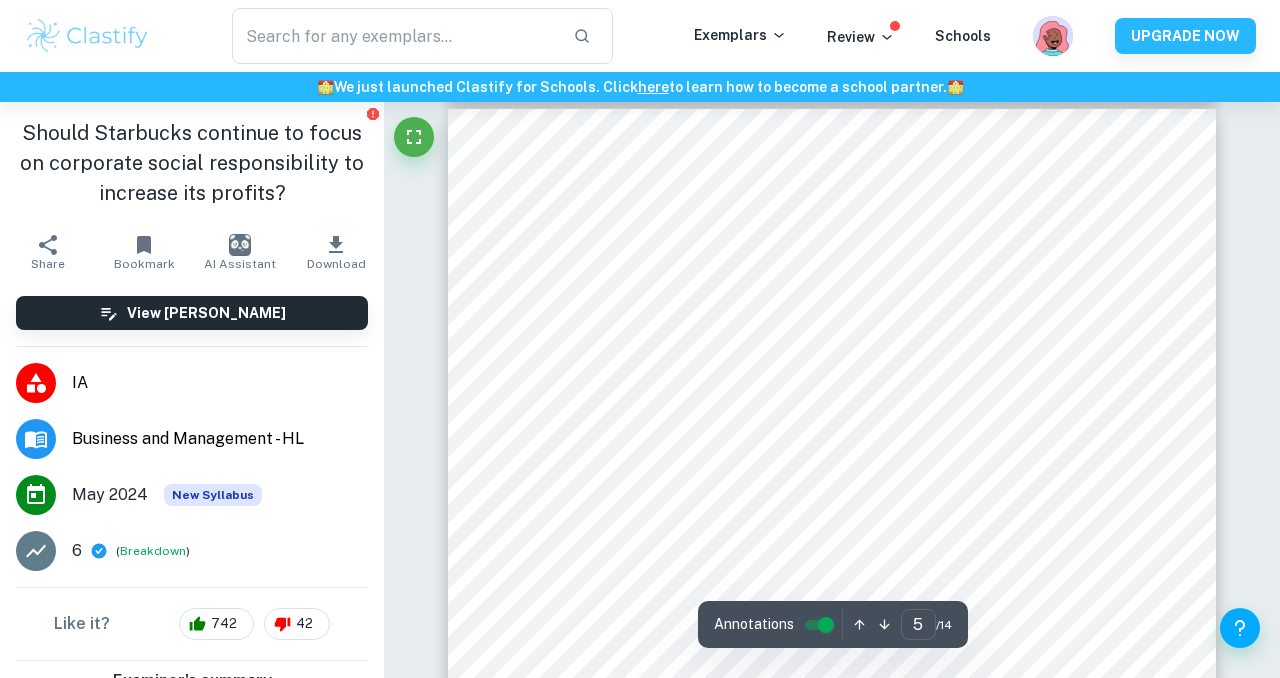 scroll, scrollTop: 4646, scrollLeft: 0, axis: vertical 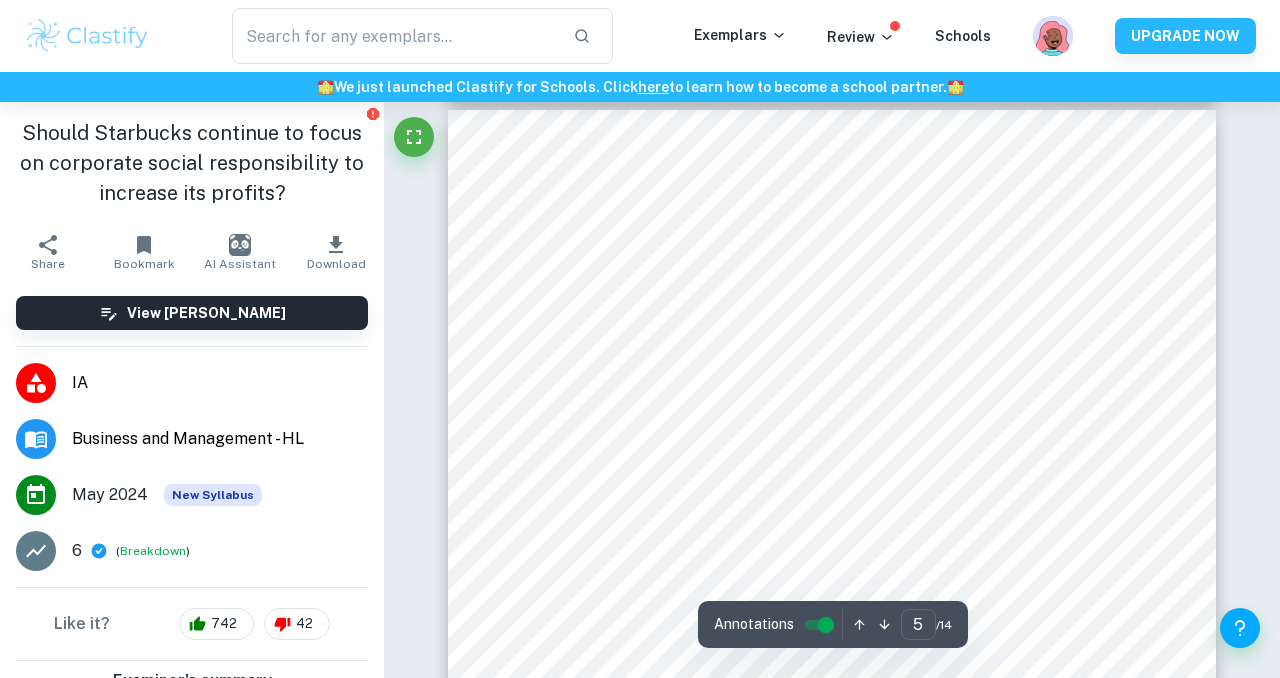 type on "business ia" 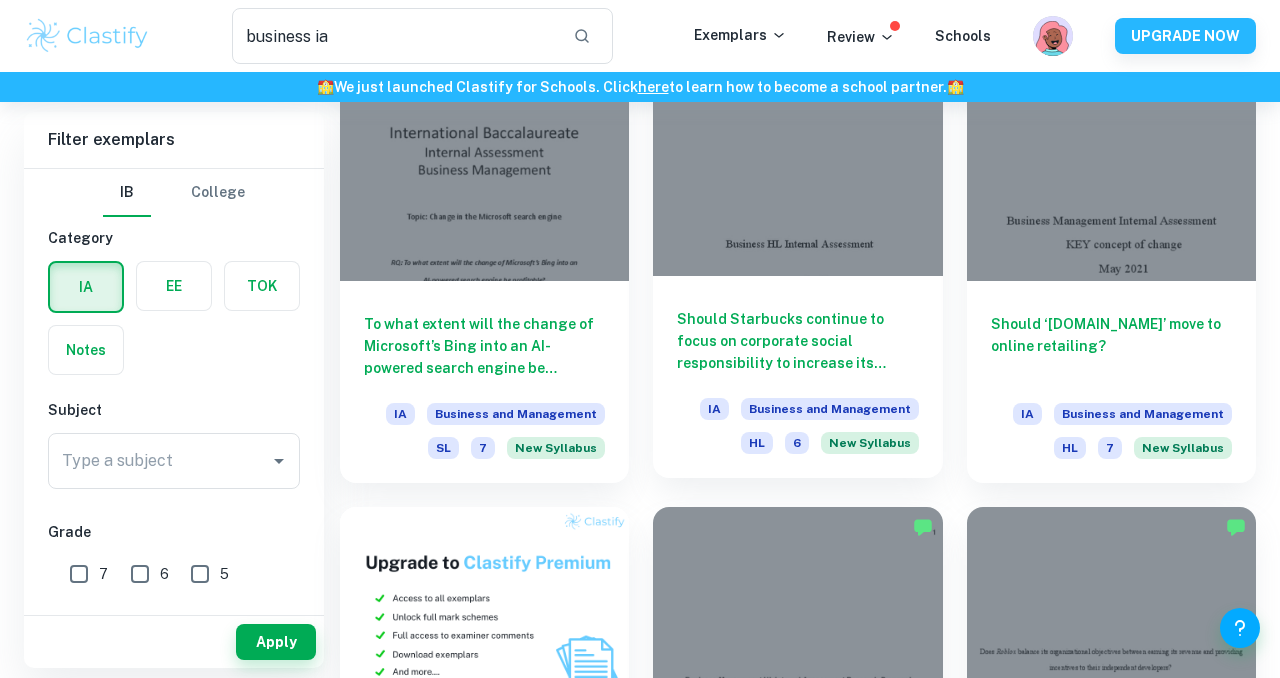 scroll, scrollTop: 598, scrollLeft: 0, axis: vertical 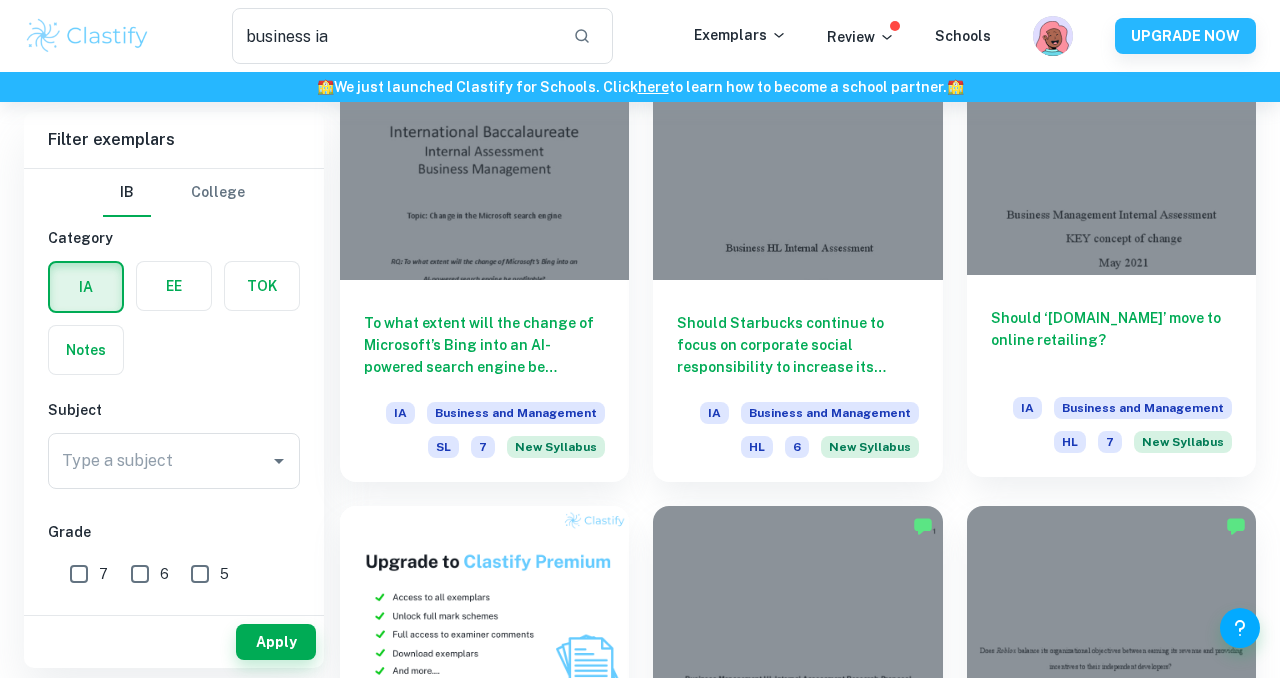 click on "Should ‘[DOMAIN_NAME]’ move to online retailing?" at bounding box center (1111, 340) 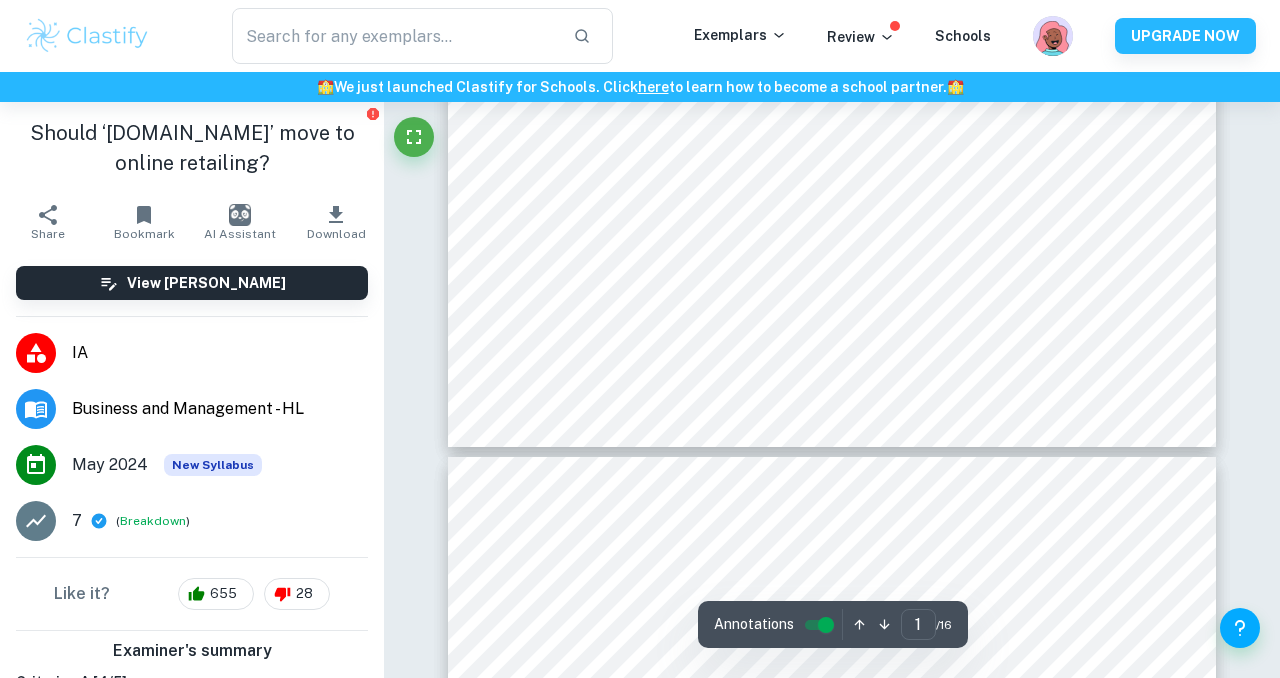 scroll, scrollTop: 957, scrollLeft: 0, axis: vertical 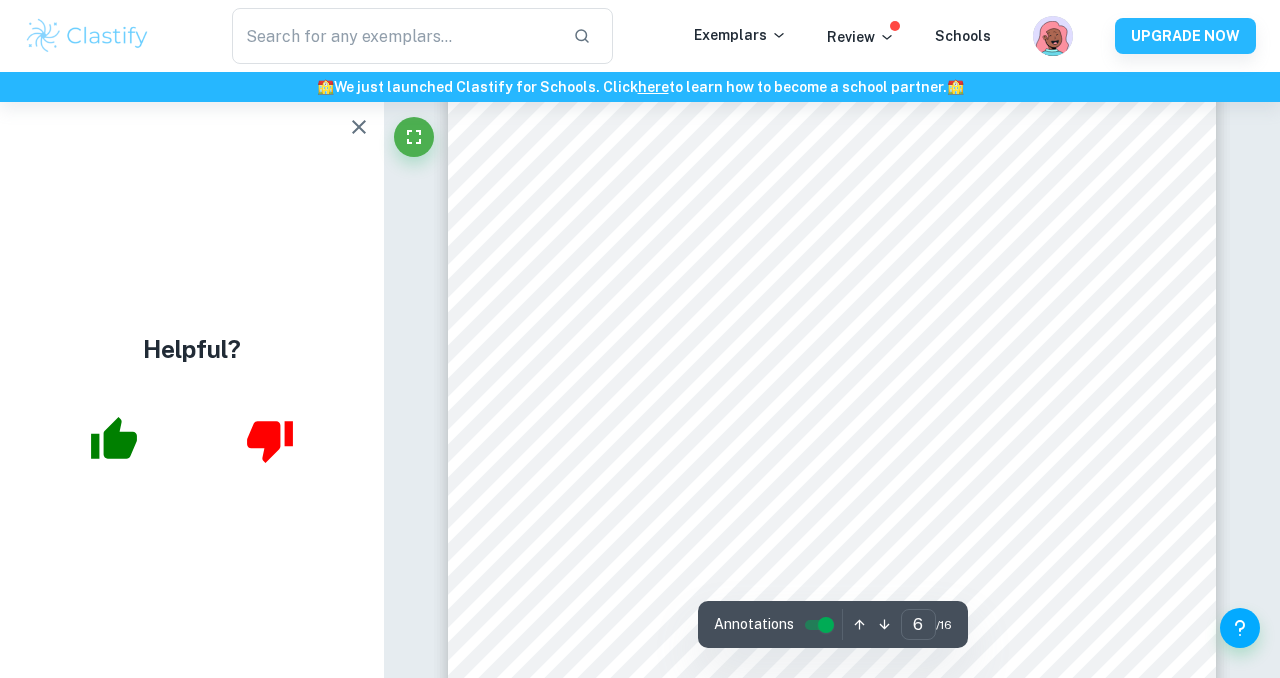 click at bounding box center [359, 127] 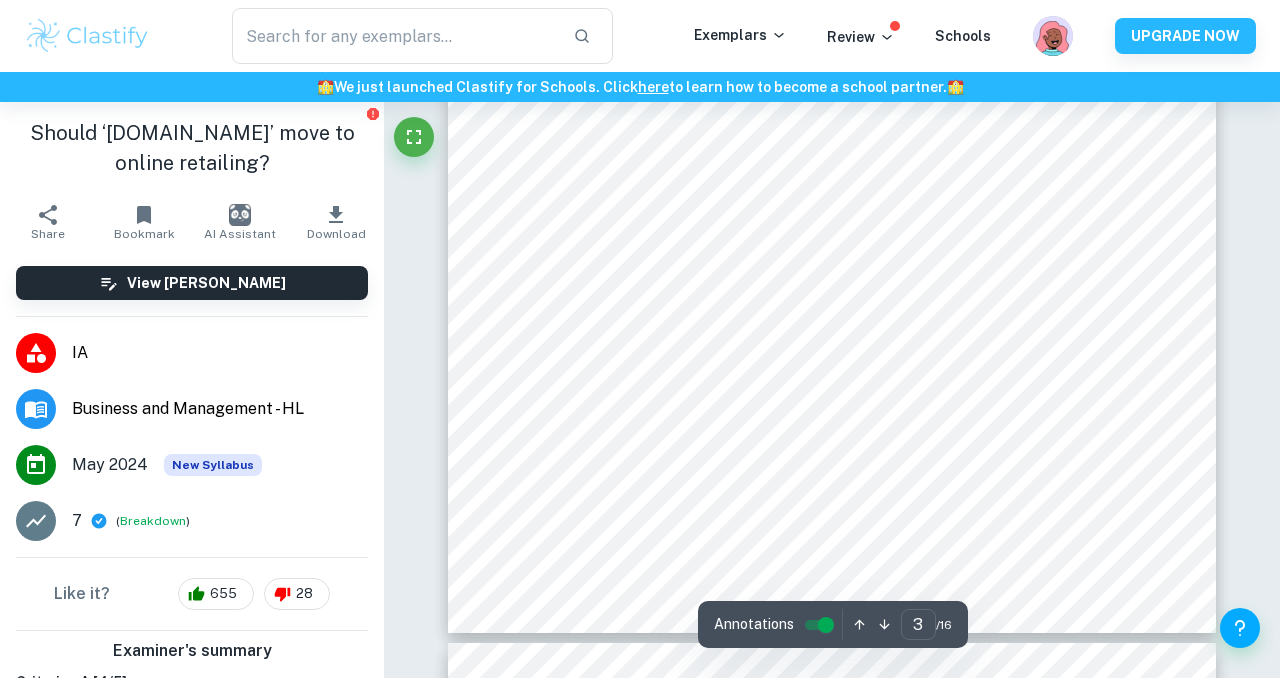 scroll, scrollTop: 3018, scrollLeft: 0, axis: vertical 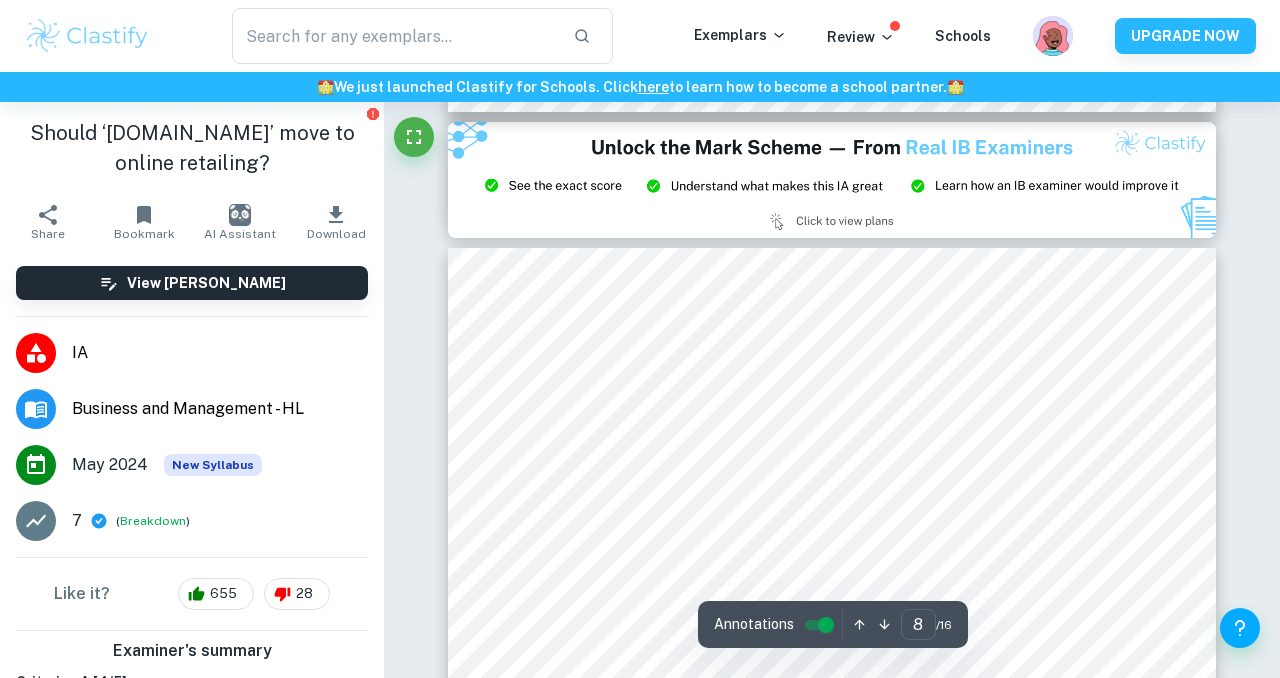type on "9" 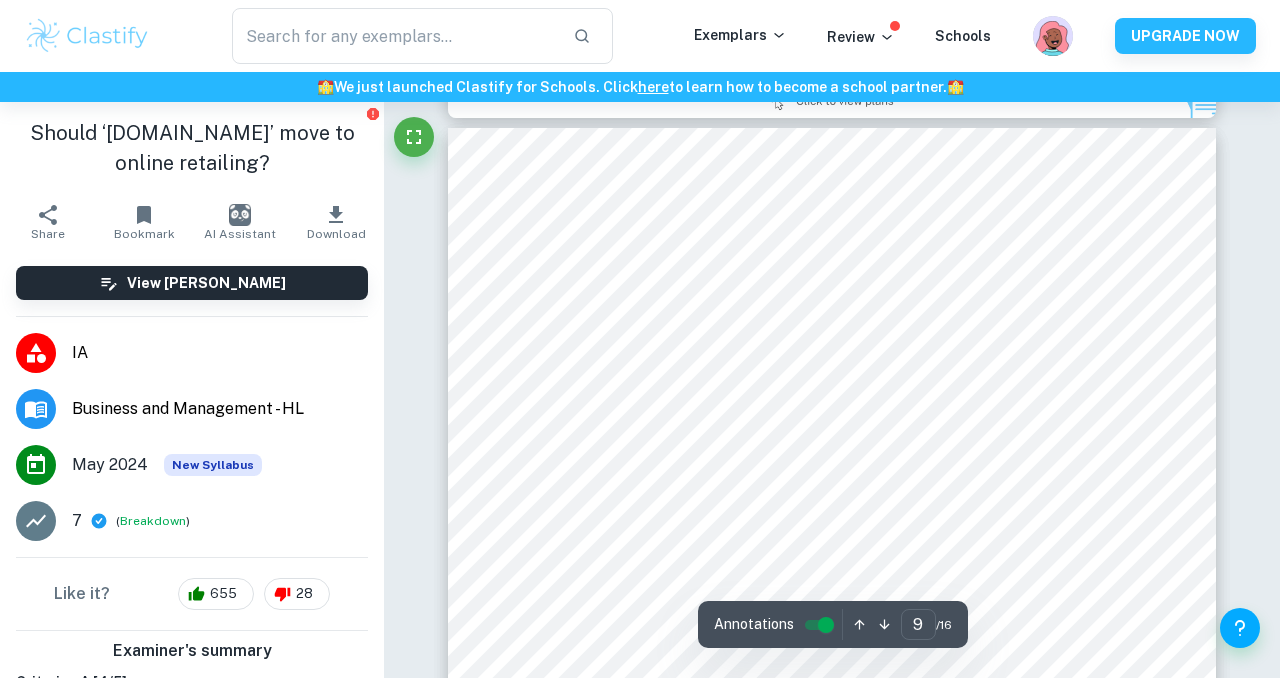 scroll, scrollTop: 9591, scrollLeft: 0, axis: vertical 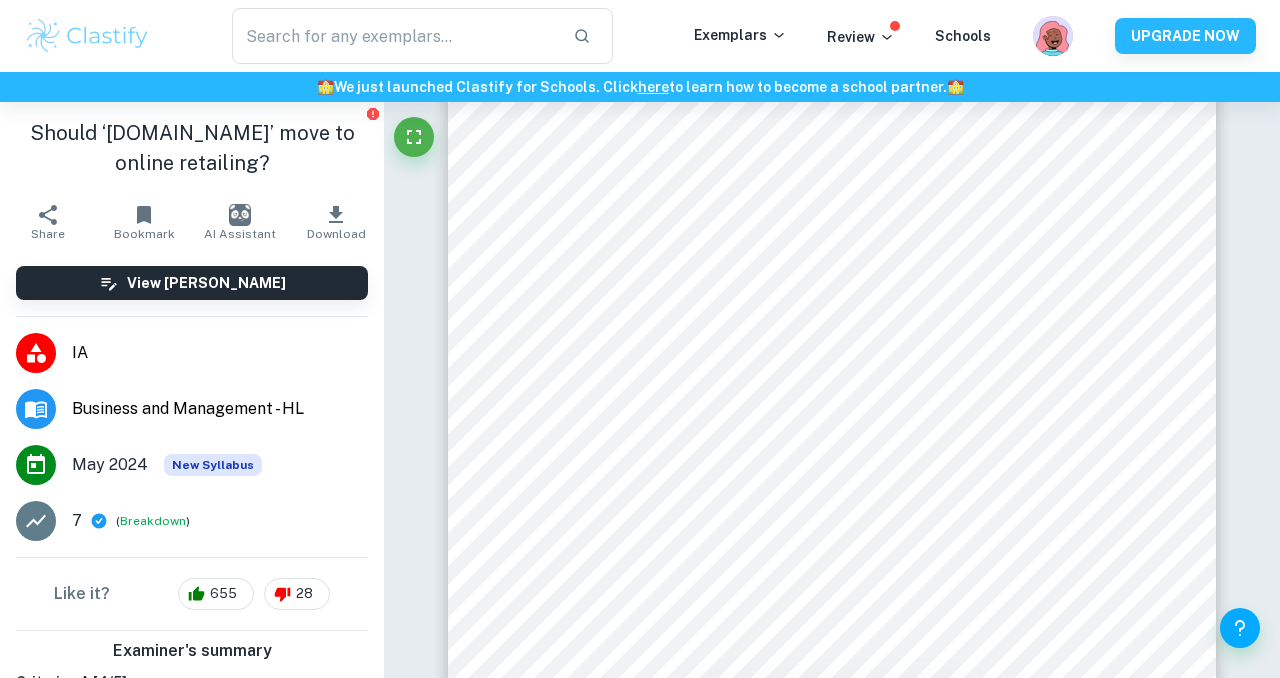 type on "business ia" 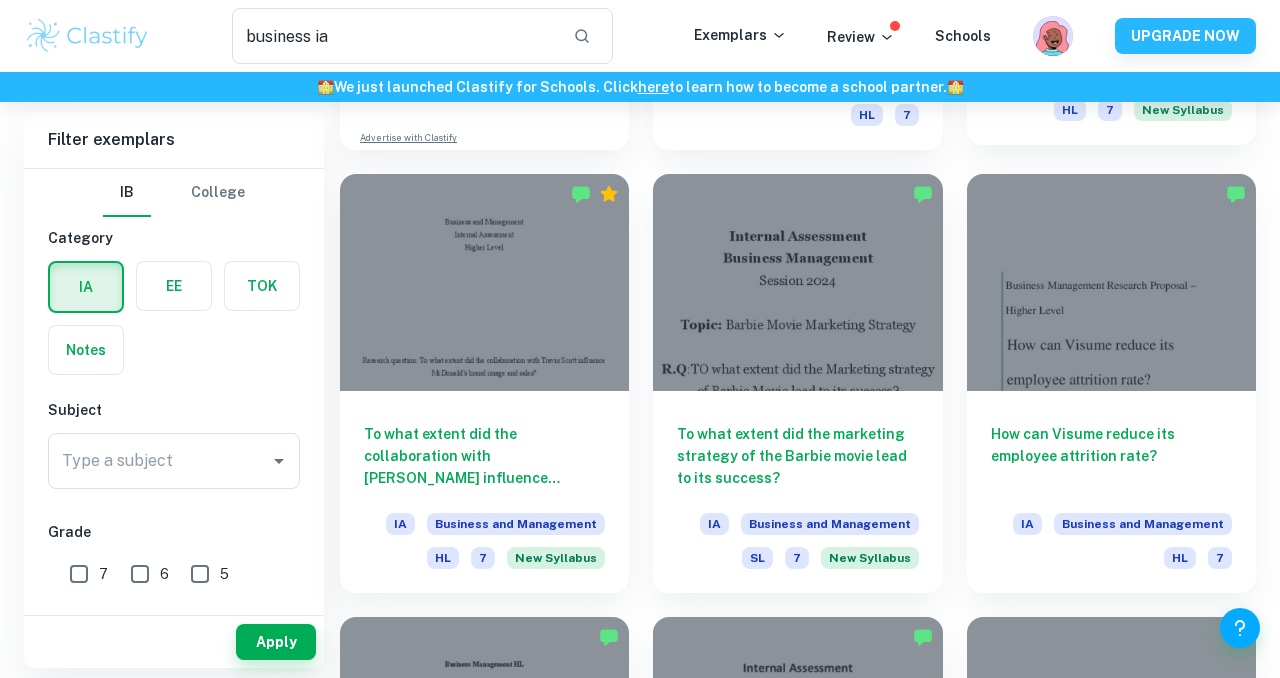 scroll, scrollTop: 1372, scrollLeft: 0, axis: vertical 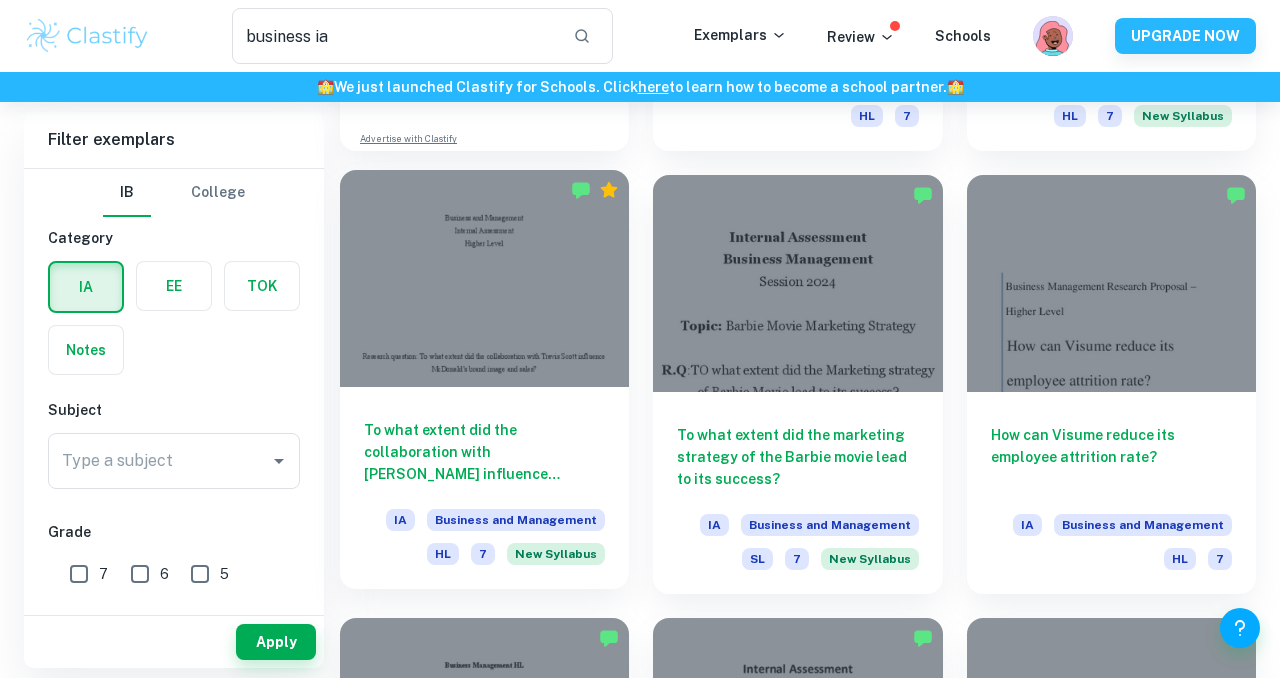 click at bounding box center [484, 278] 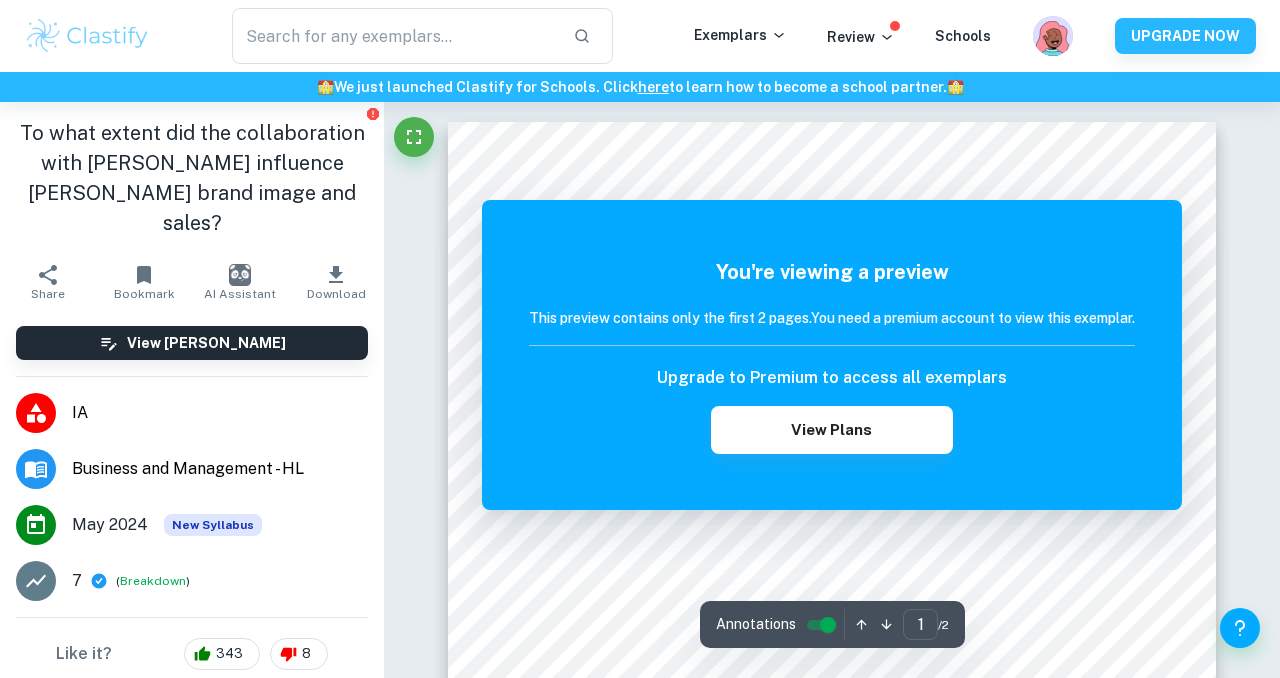 scroll, scrollTop: 89, scrollLeft: 0, axis: vertical 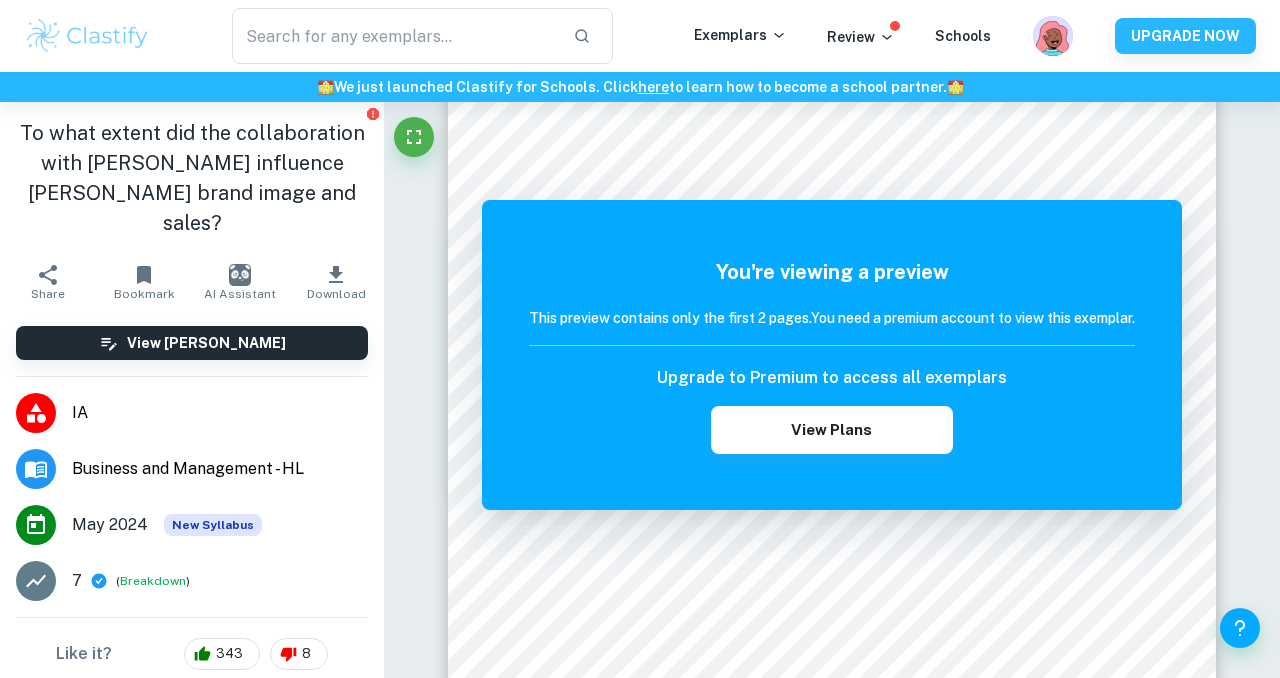 type on "business ia" 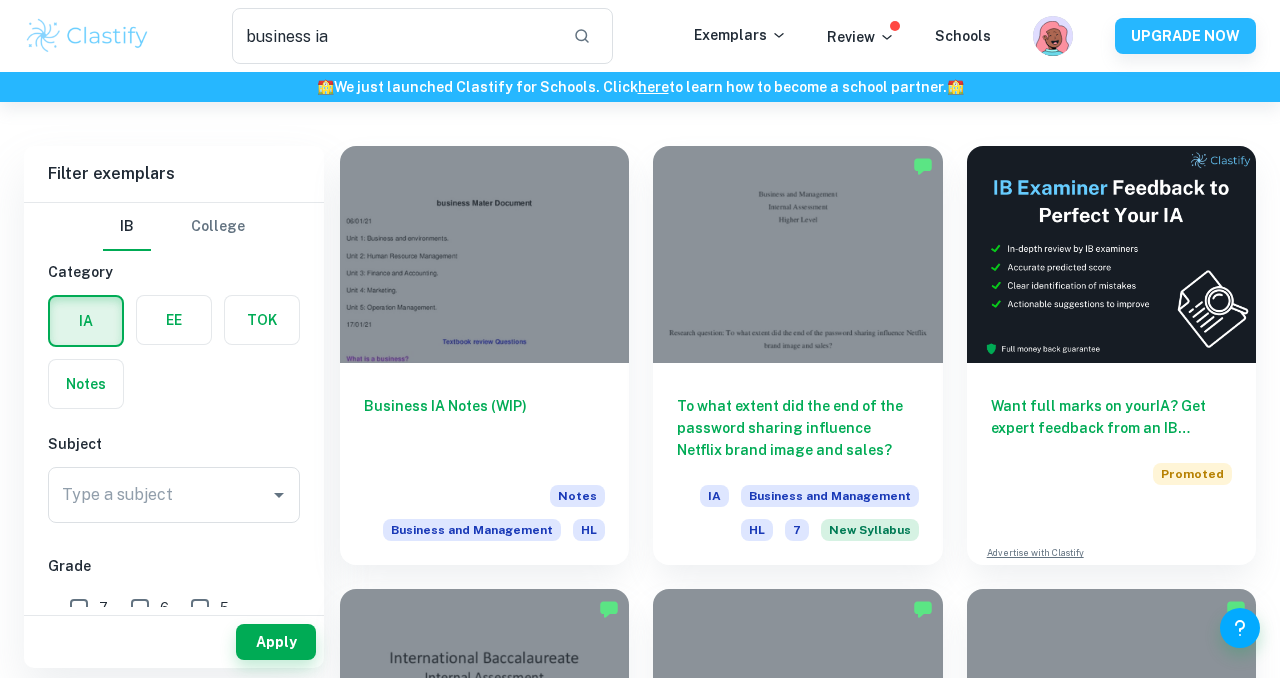 scroll, scrollTop: 87, scrollLeft: 0, axis: vertical 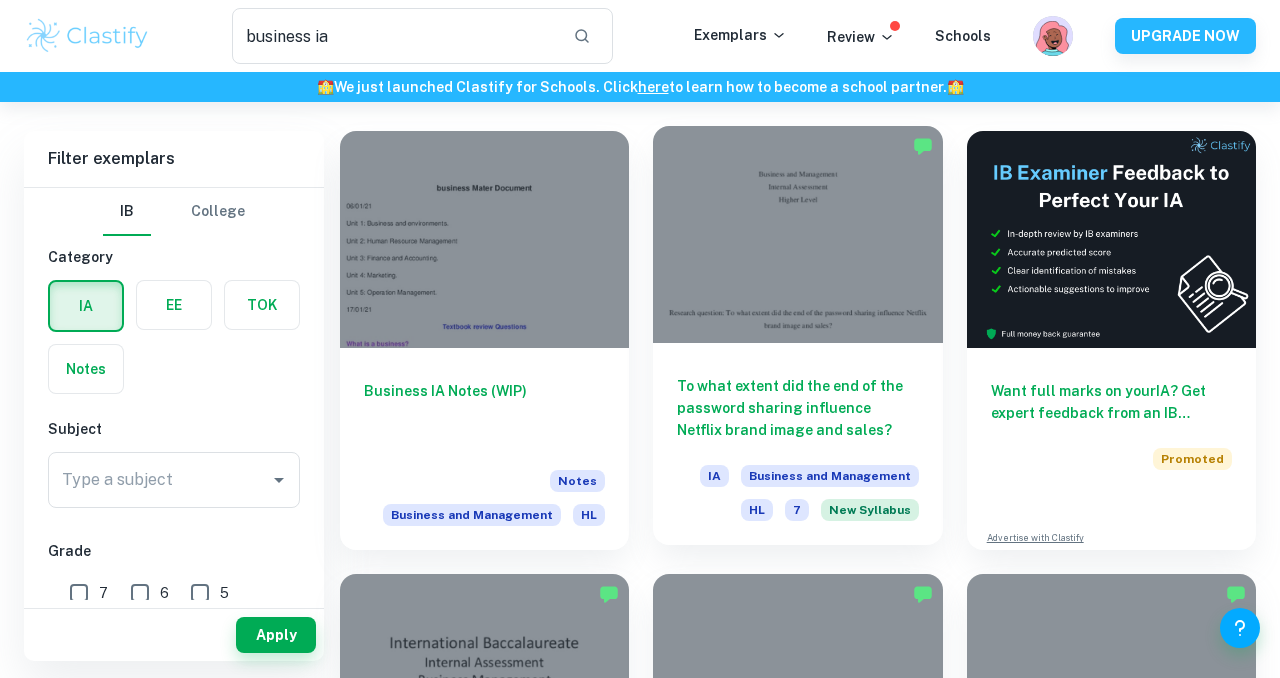 click at bounding box center [797, 234] 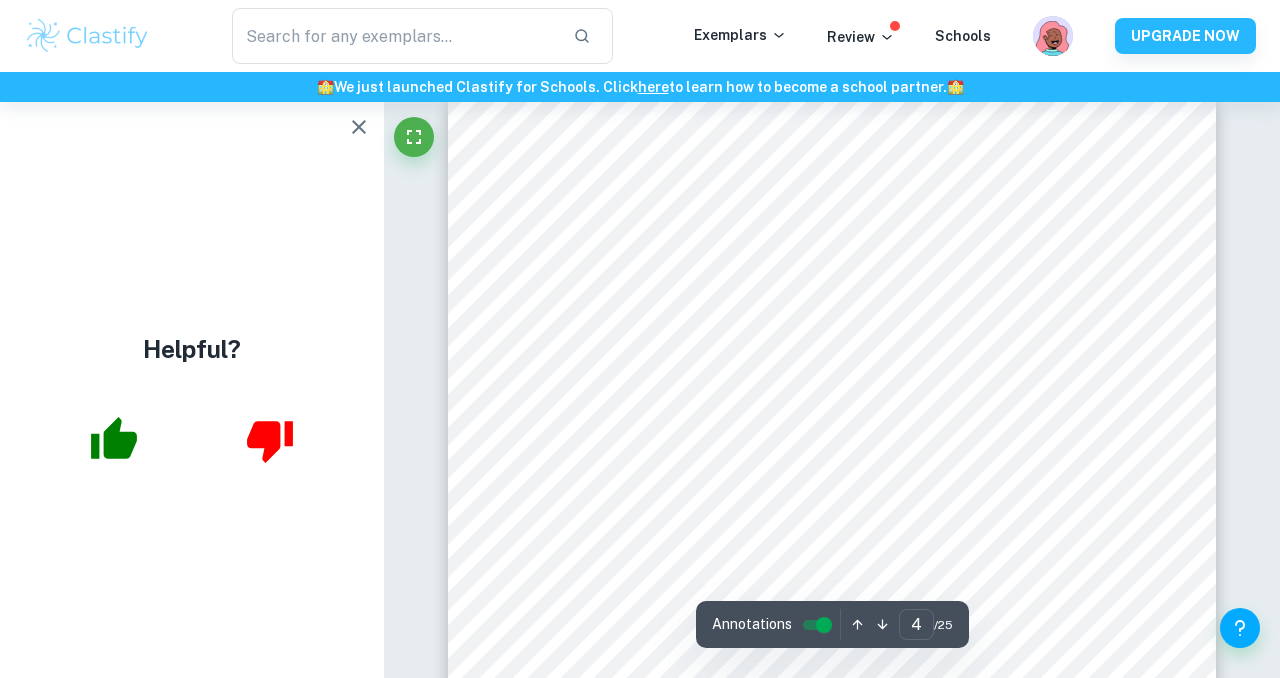 scroll, scrollTop: 3572, scrollLeft: 0, axis: vertical 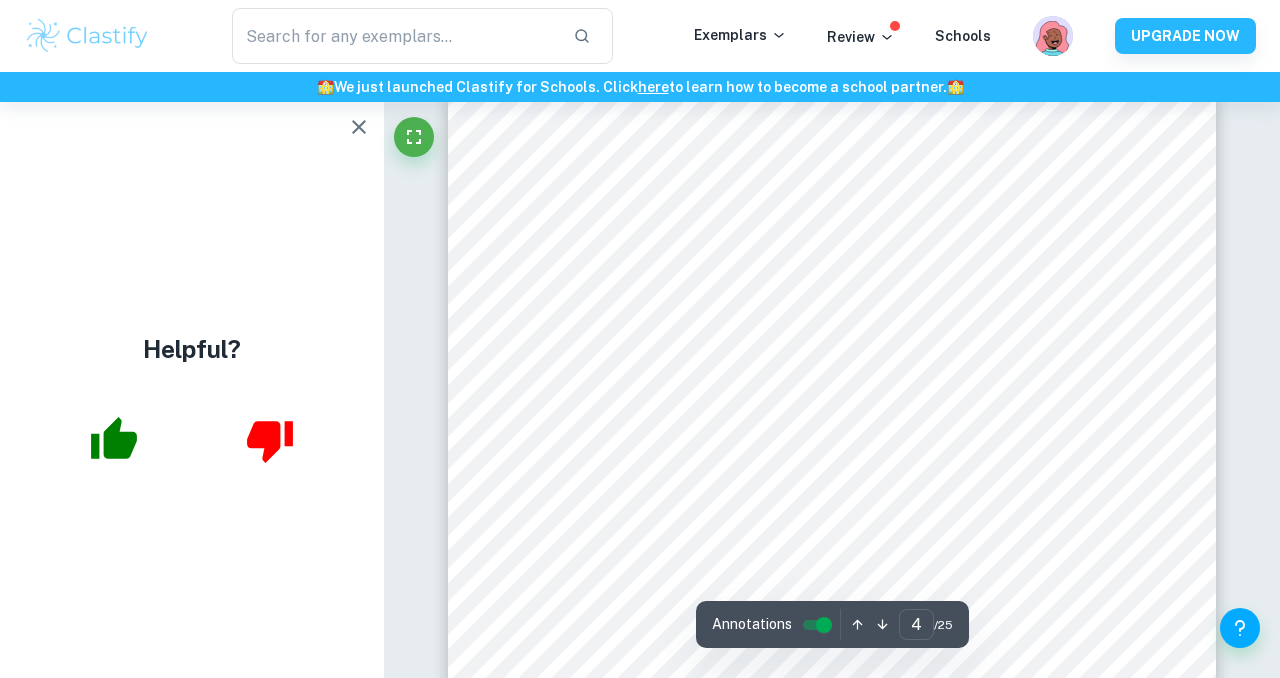 click 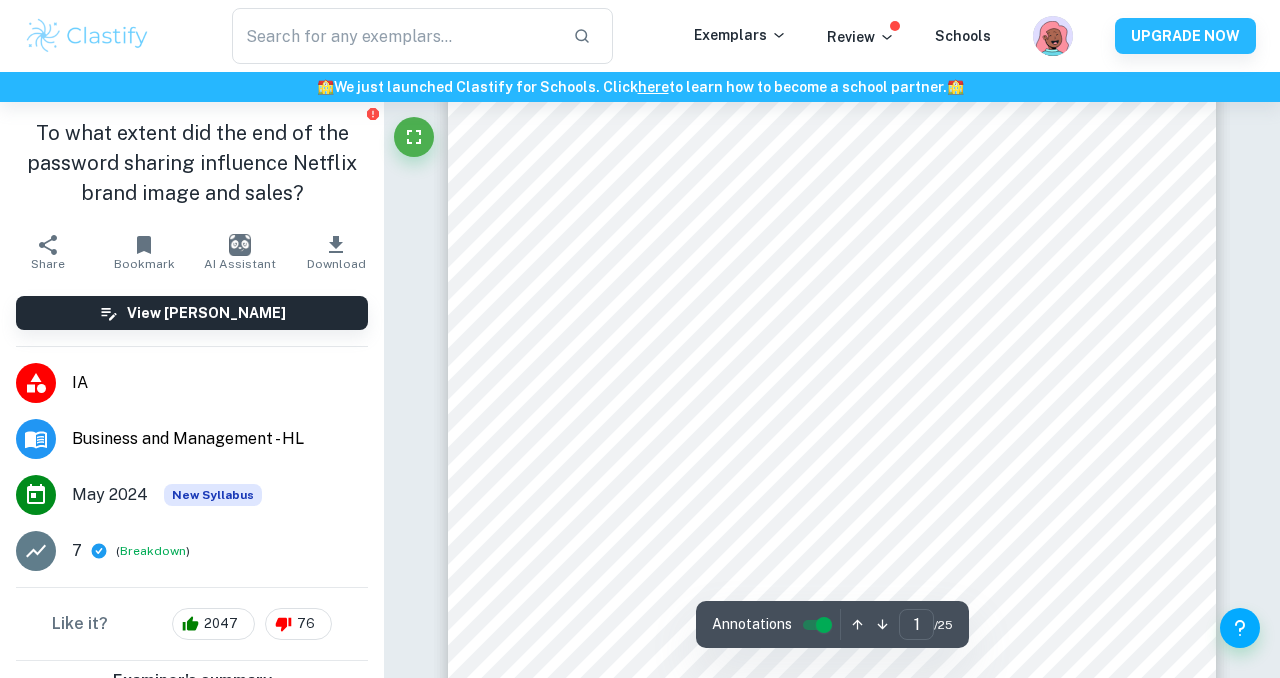 scroll, scrollTop: 120, scrollLeft: 0, axis: vertical 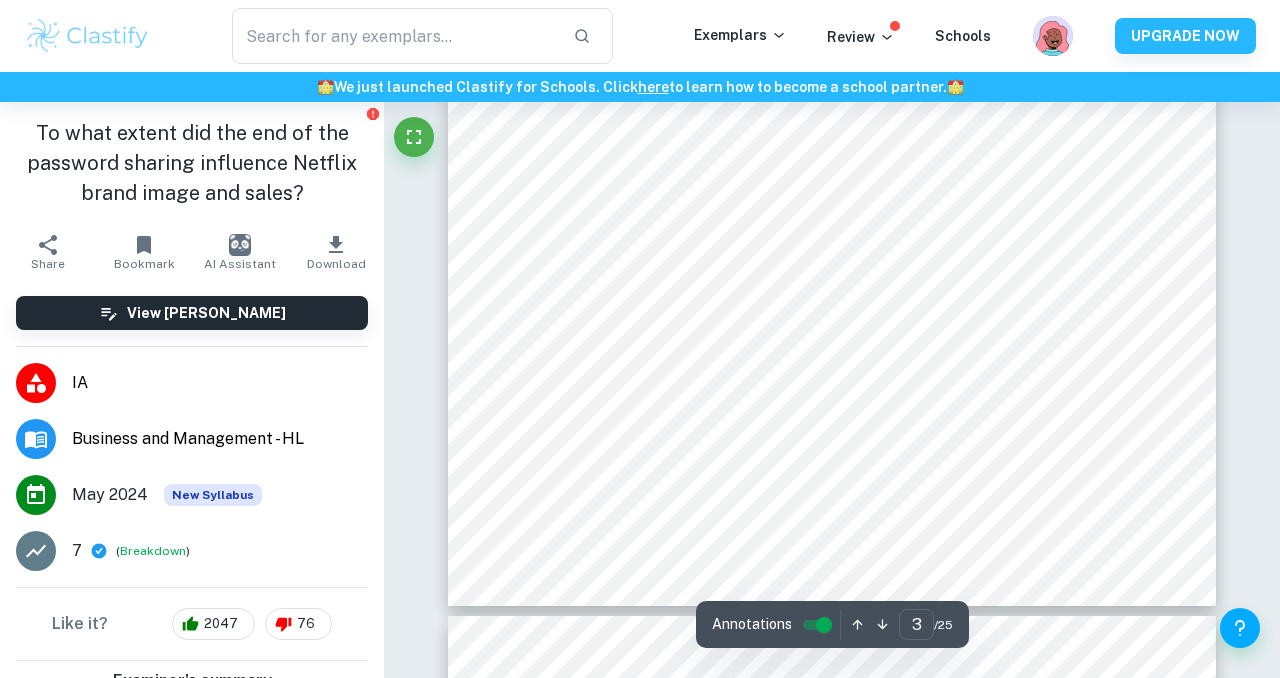 type on "4" 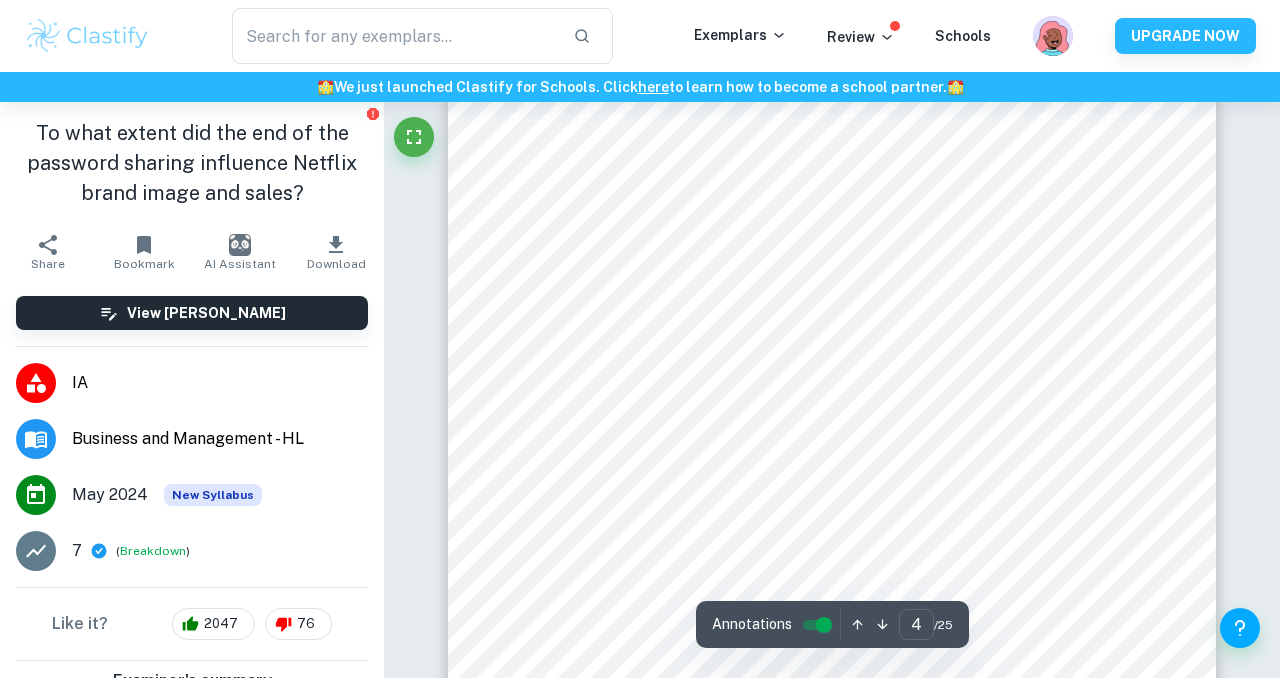 scroll, scrollTop: 3629, scrollLeft: 0, axis: vertical 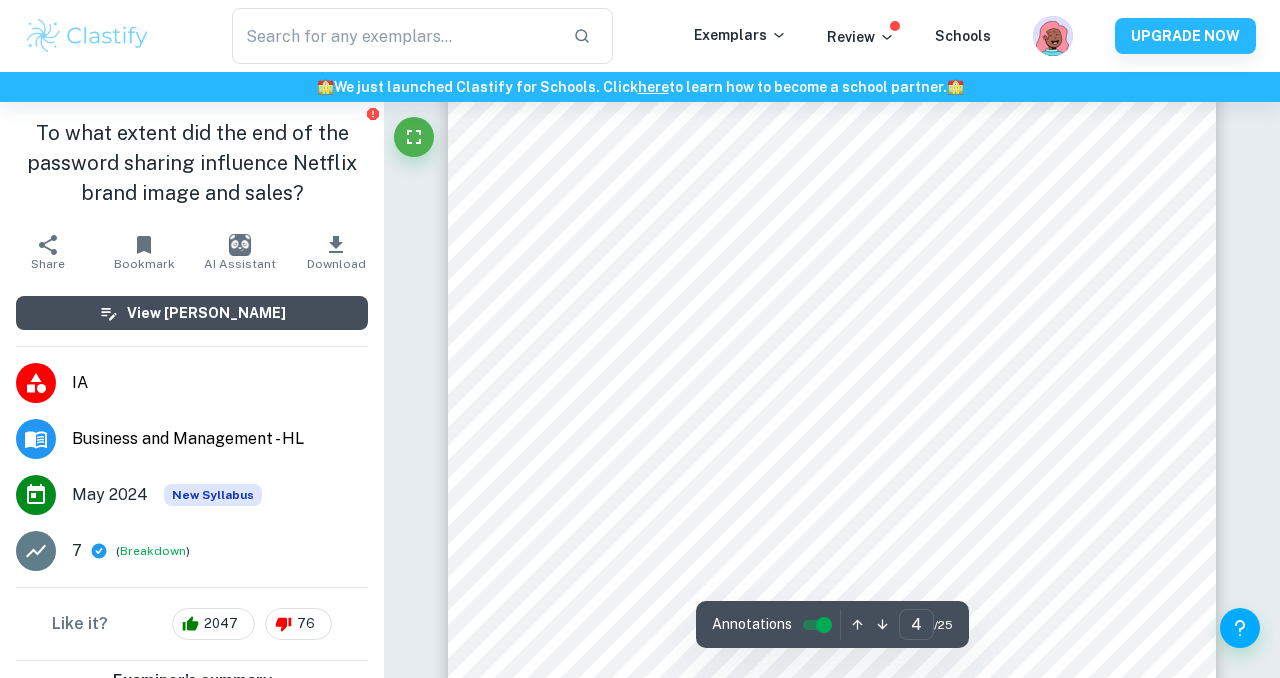 click on "View [PERSON_NAME]" at bounding box center [206, 313] 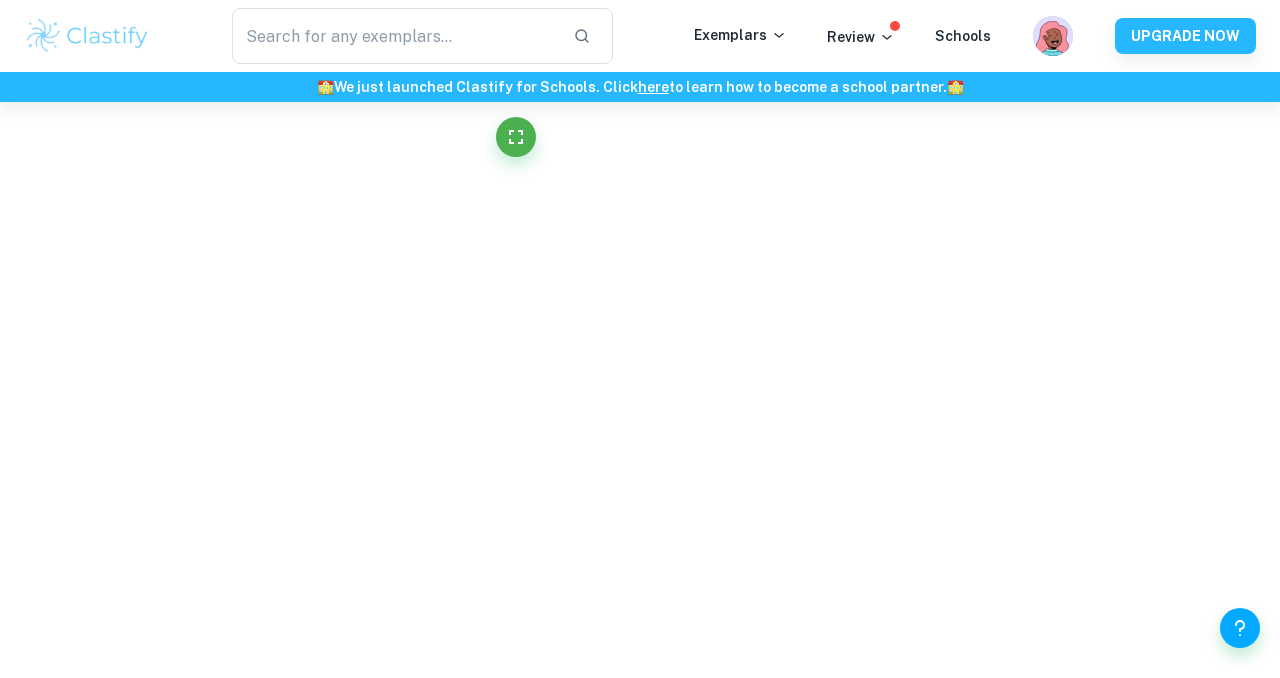 scroll, scrollTop: 3197, scrollLeft: 0, axis: vertical 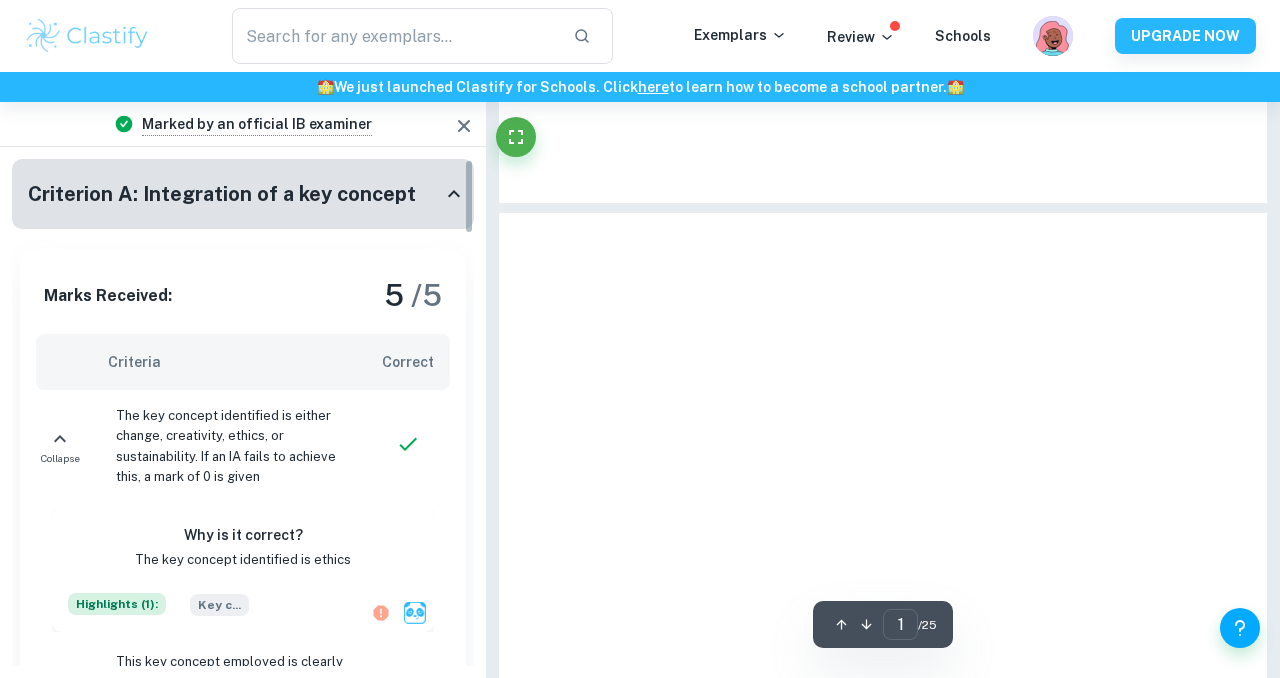 type on "4" 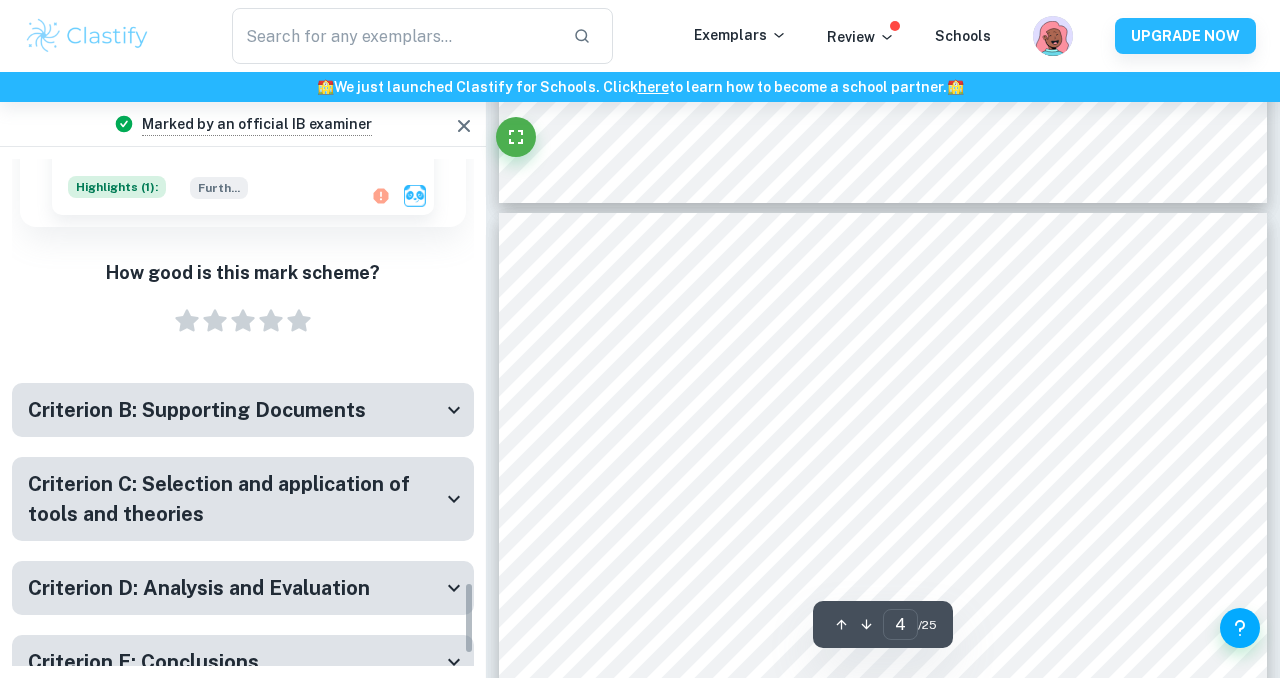 scroll, scrollTop: 3027, scrollLeft: 0, axis: vertical 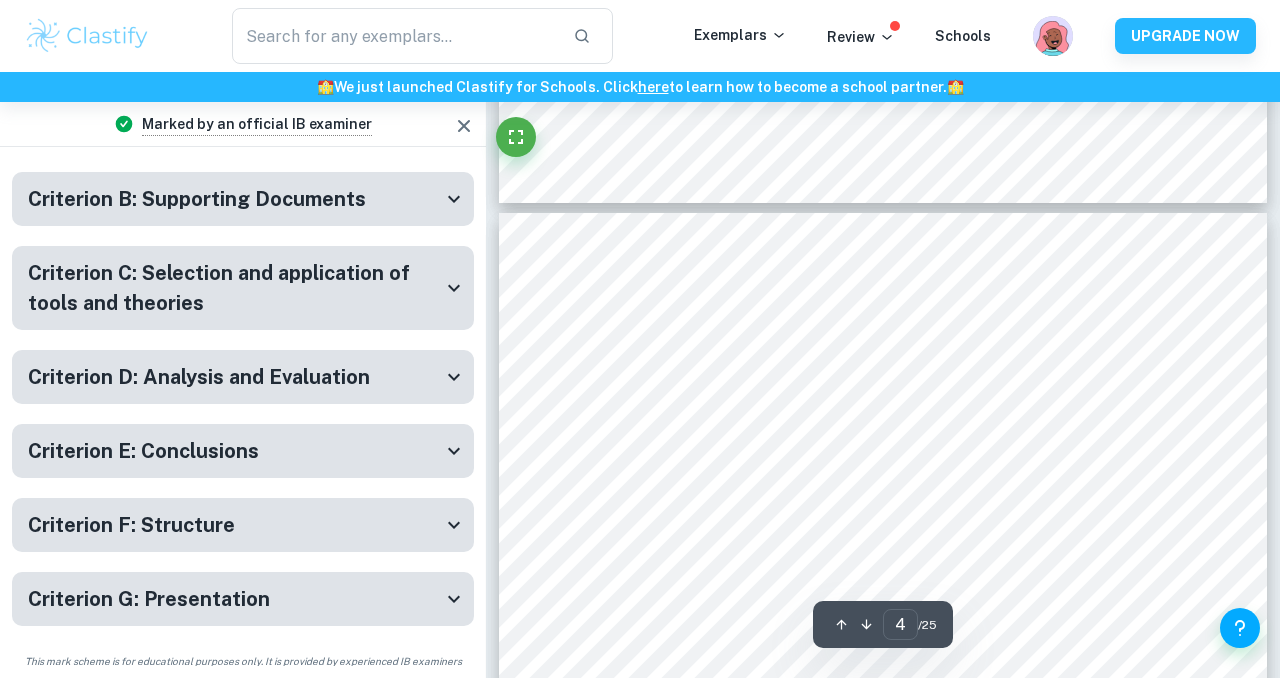 click on "Criterion G: Presentation" at bounding box center [243, 599] 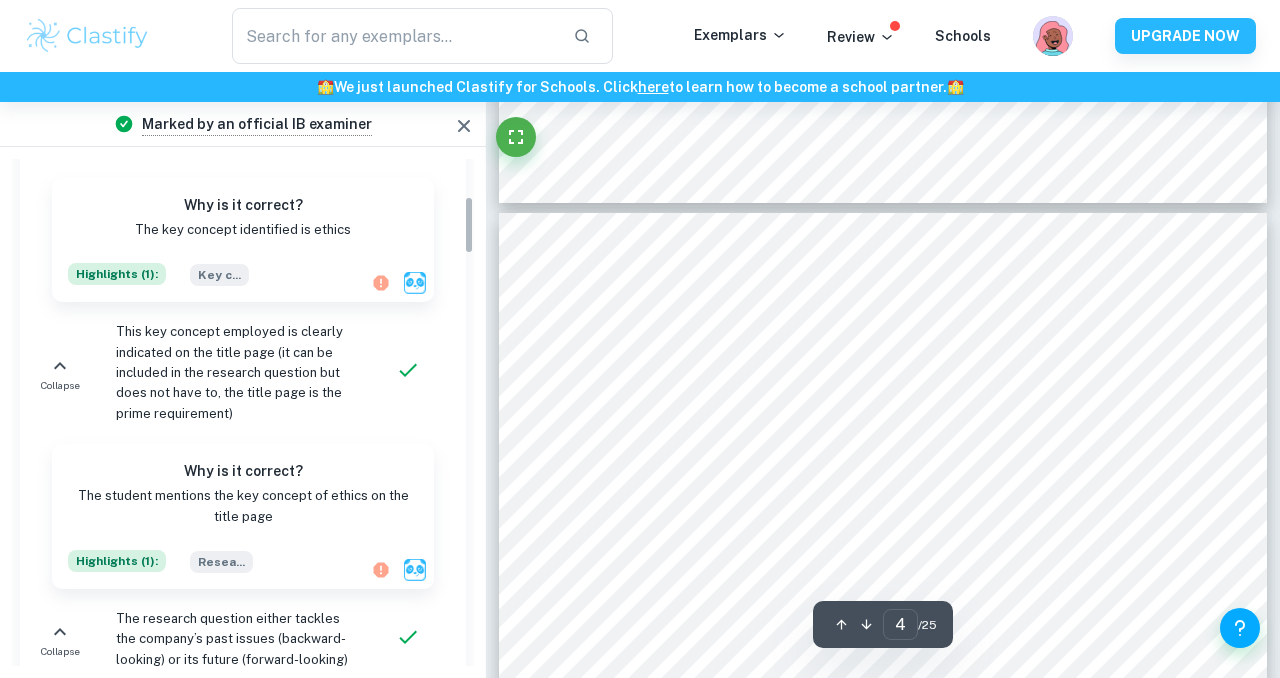 scroll, scrollTop: 0, scrollLeft: 0, axis: both 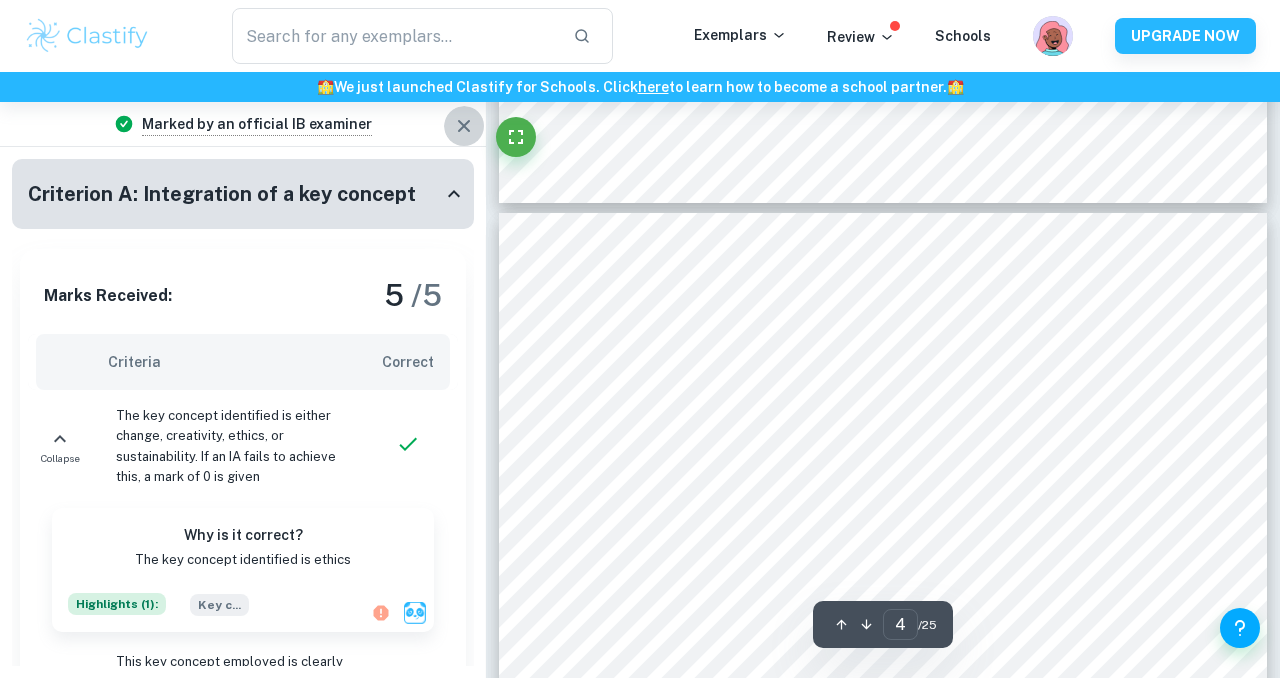 click 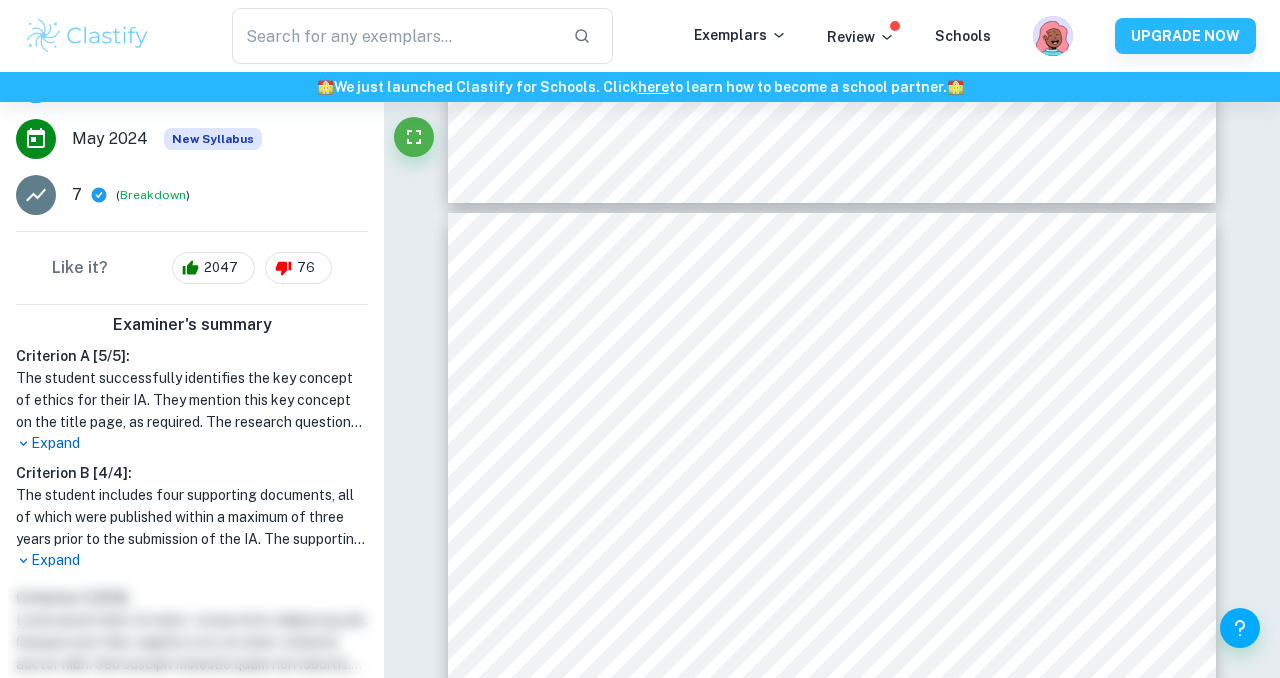 scroll, scrollTop: 369, scrollLeft: 0, axis: vertical 